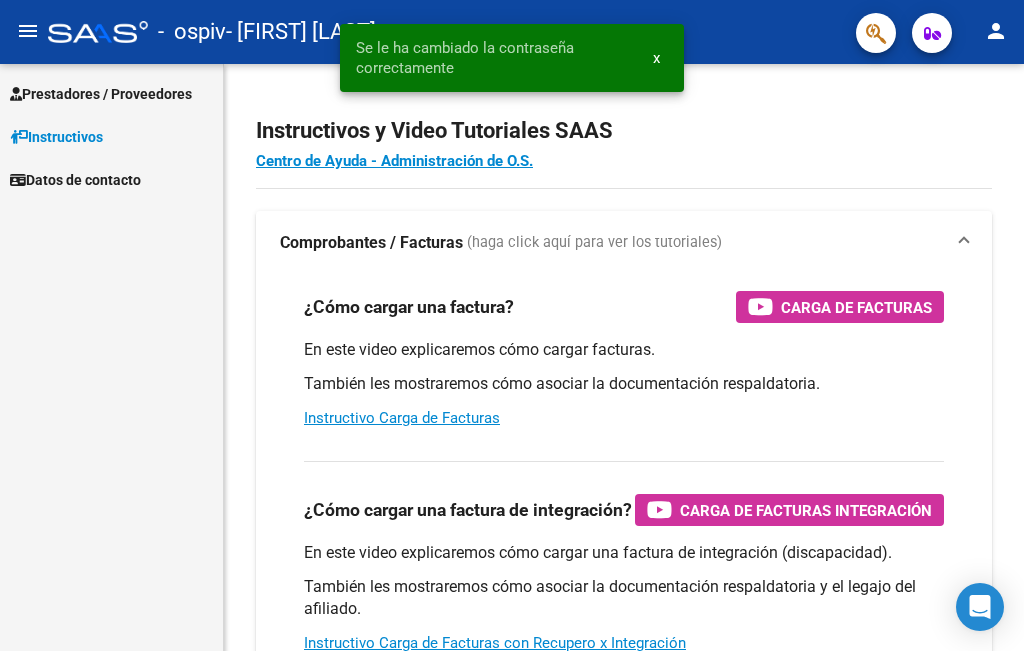 scroll, scrollTop: 0, scrollLeft: 0, axis: both 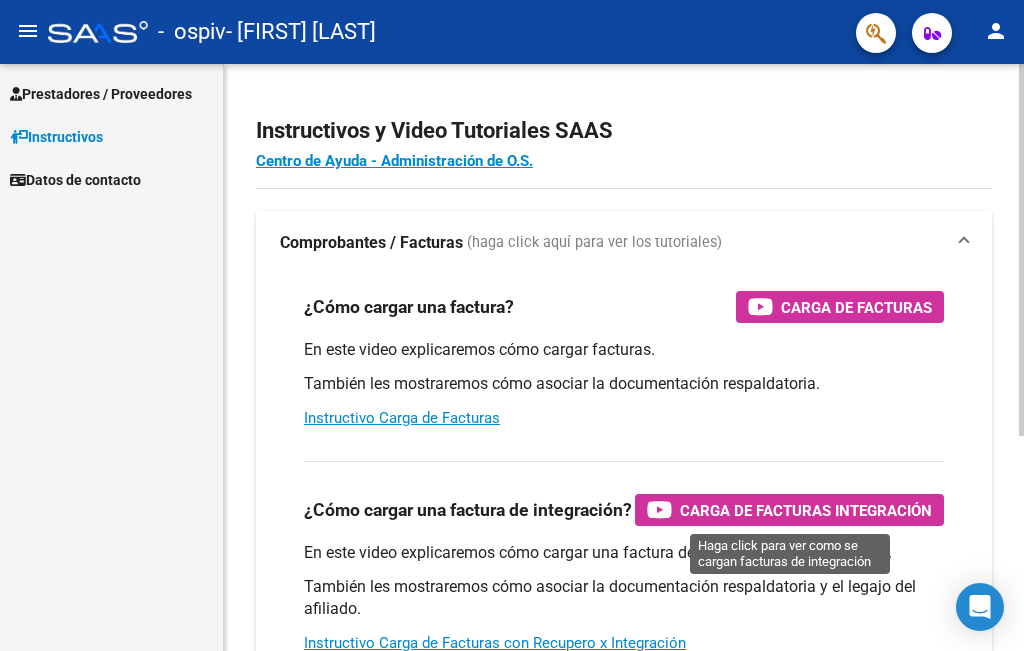 click on "Carga de Facturas Integración" at bounding box center (806, 510) 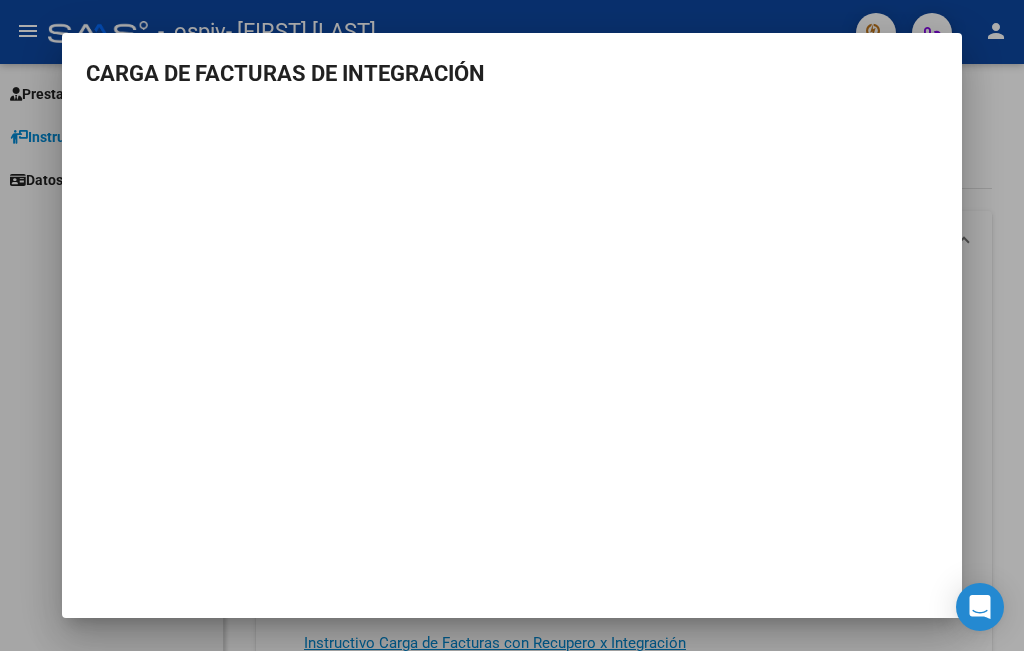 click at bounding box center [512, 325] 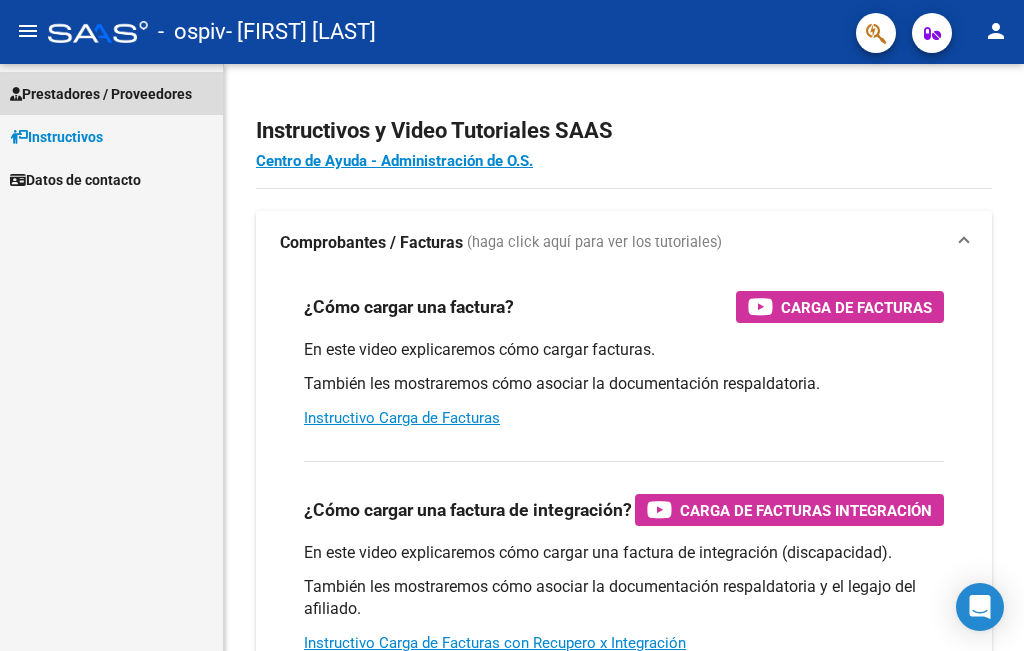 click on "Prestadores / Proveedores" at bounding box center [101, 94] 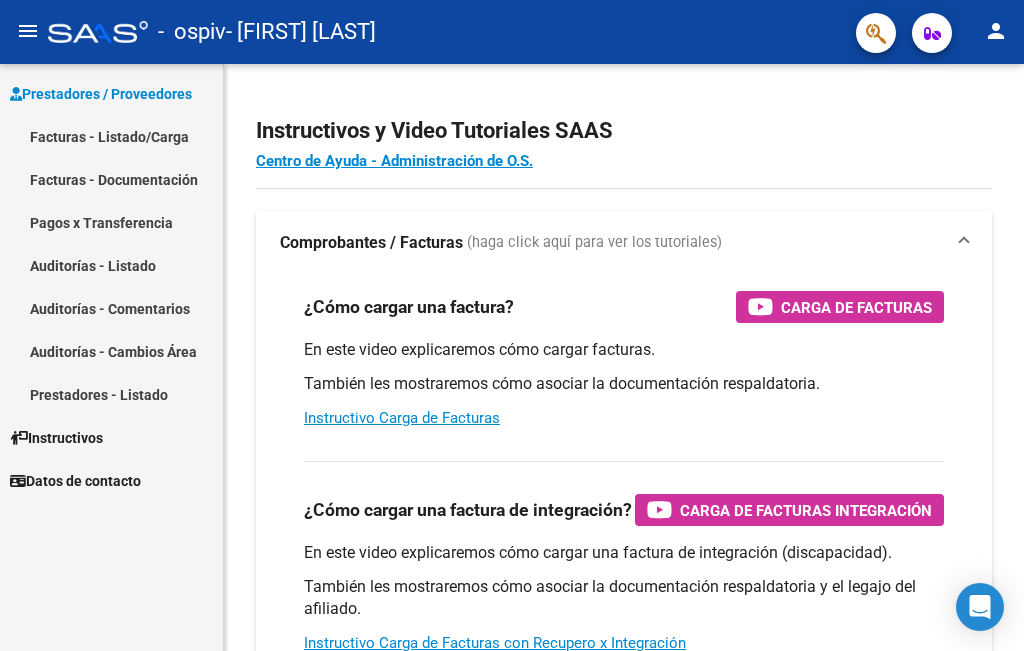 click on "Facturas - Documentación" at bounding box center [111, 179] 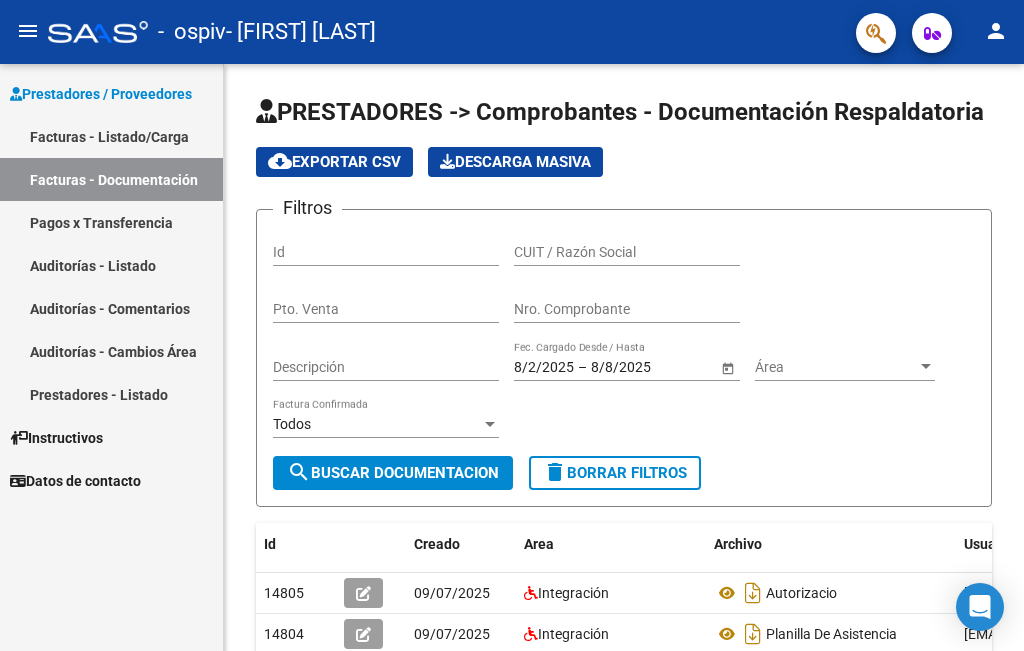 click on "Facturas - Listado/Carga" at bounding box center [111, 136] 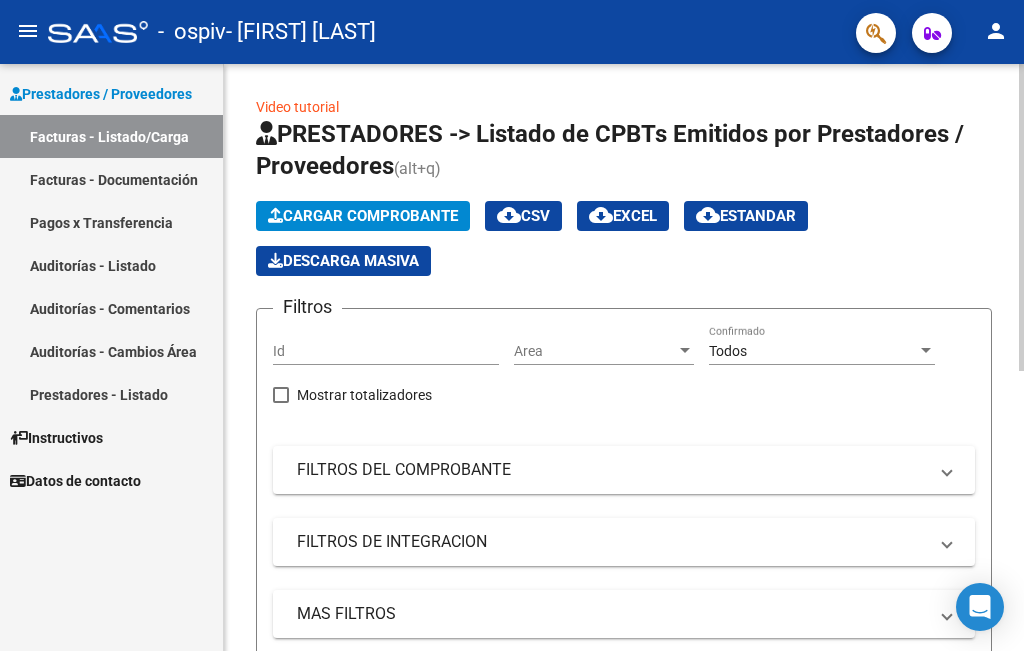 click on "Cargar Comprobante" 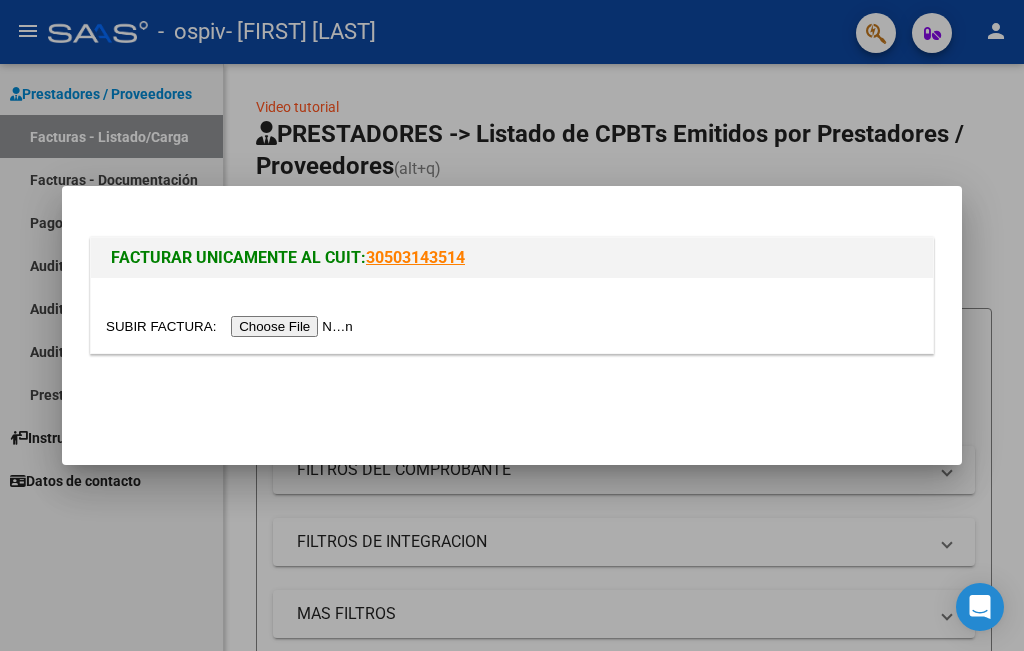 click at bounding box center (232, 326) 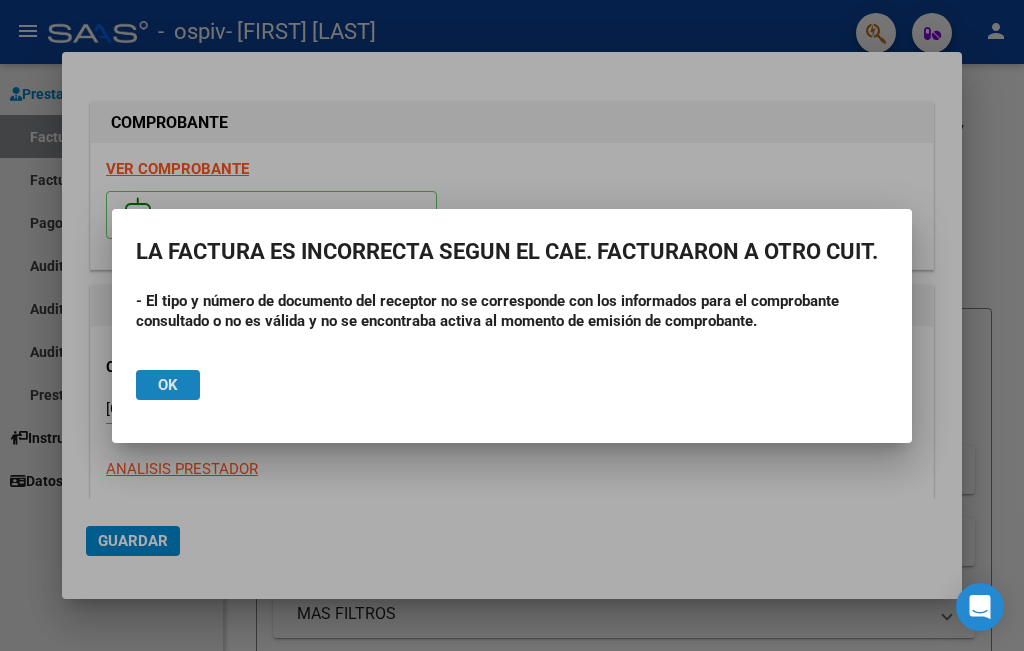 click on "Ok" 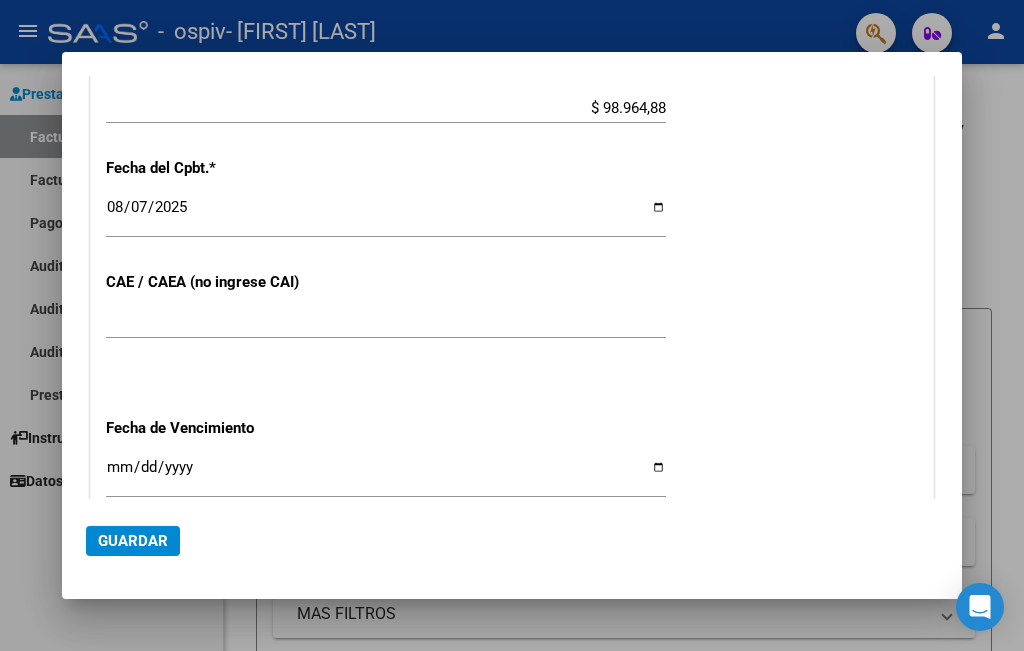 scroll, scrollTop: 1360, scrollLeft: 0, axis: vertical 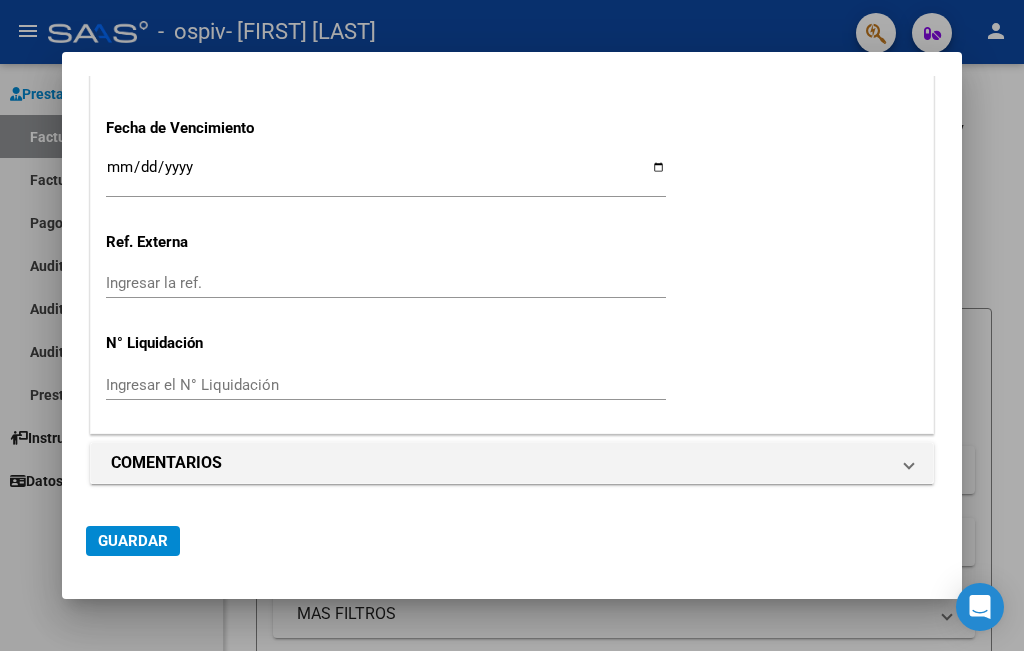 click at bounding box center [512, 325] 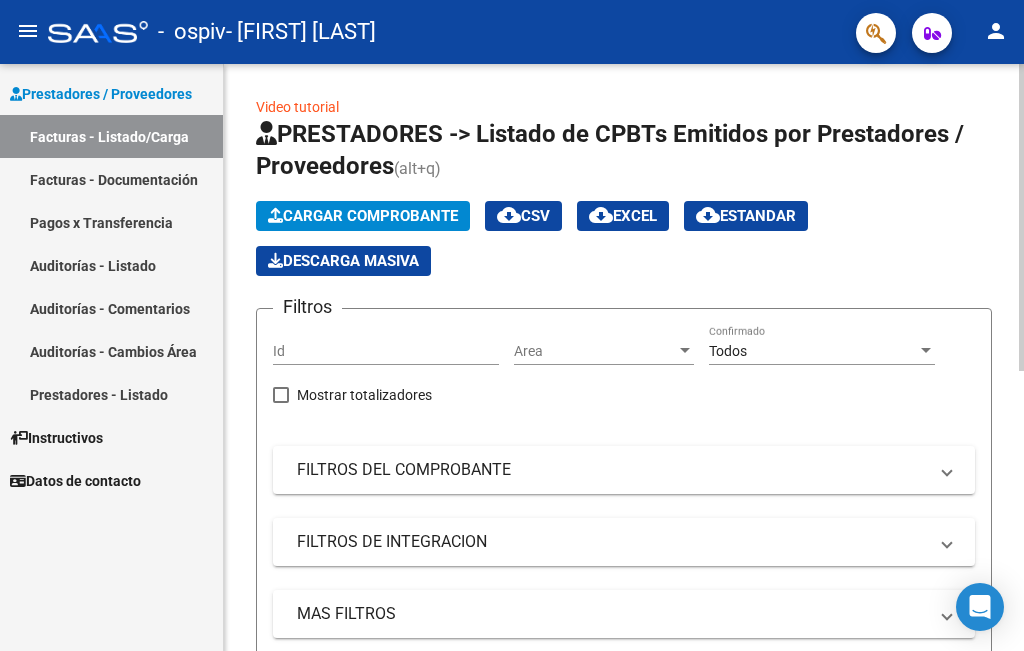 click on "Cargar Comprobante" 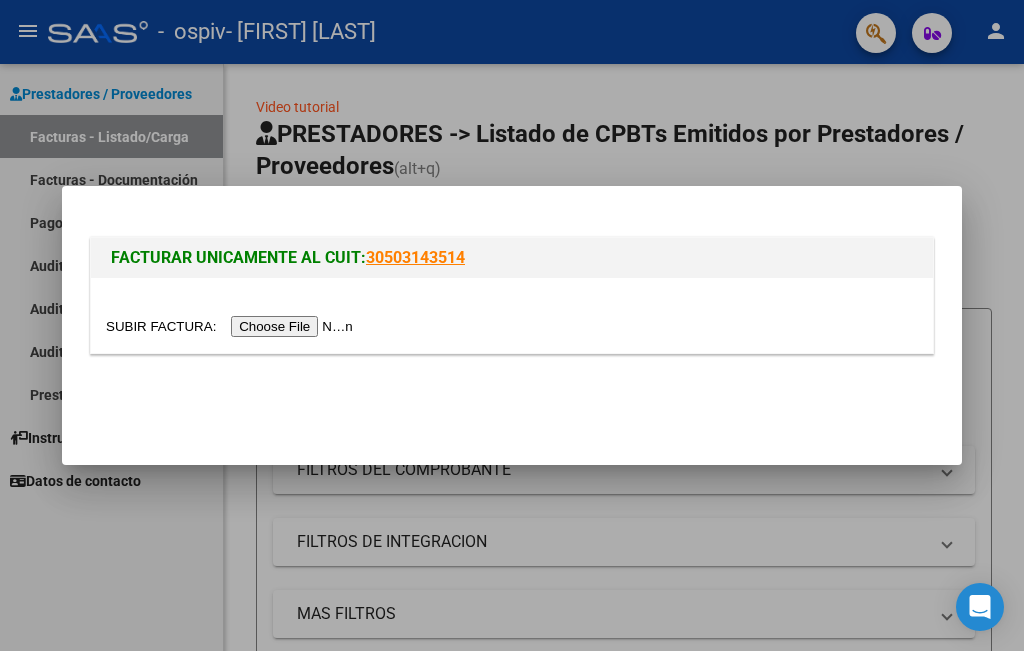 click at bounding box center [232, 326] 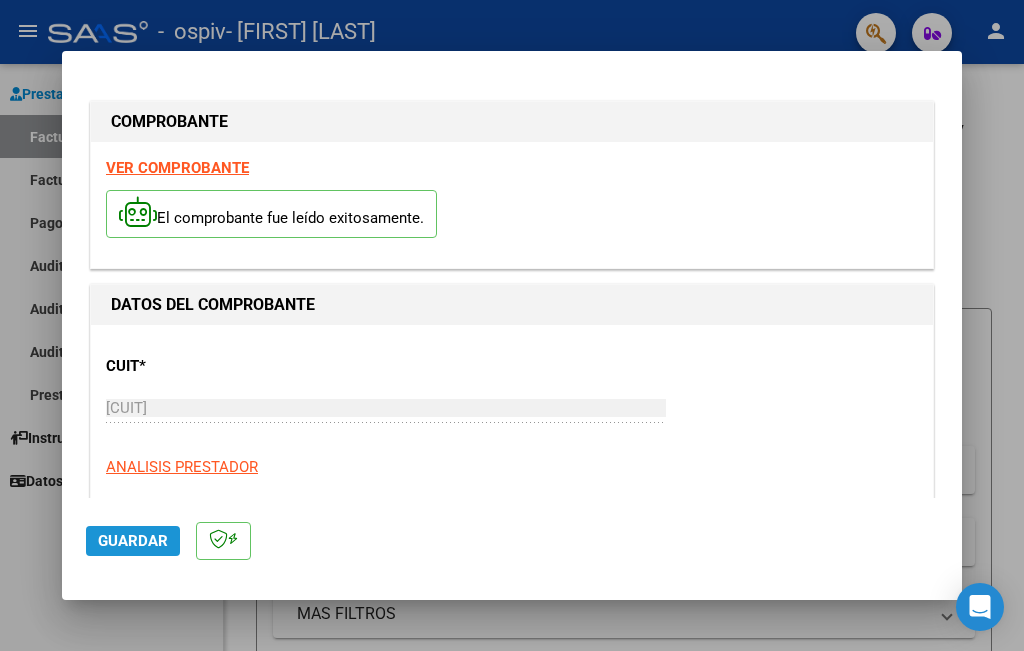 click on "Guardar" 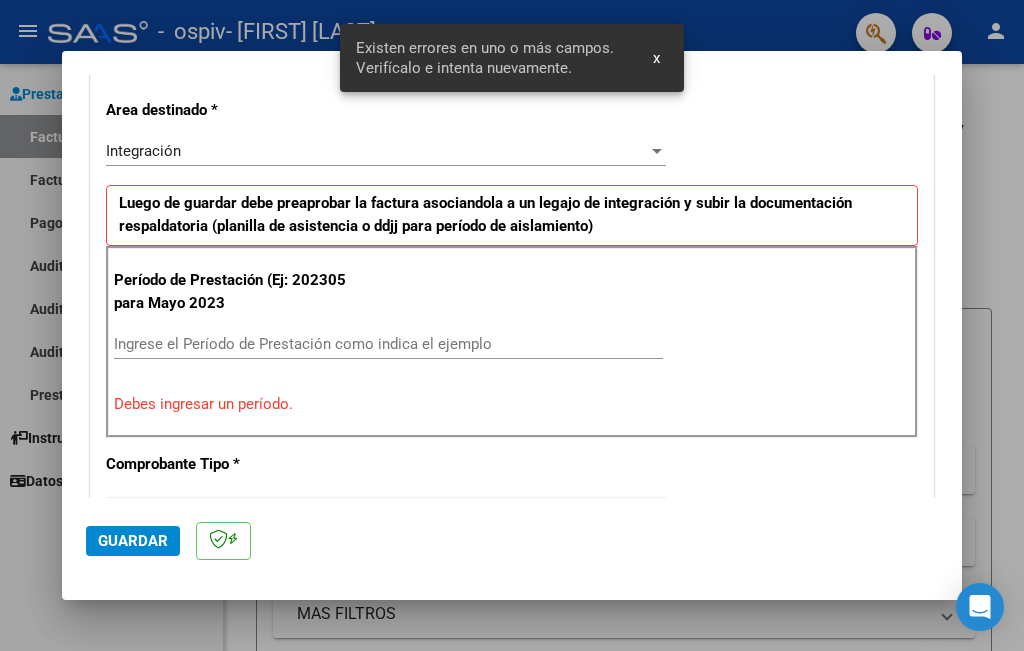 scroll, scrollTop: 447, scrollLeft: 0, axis: vertical 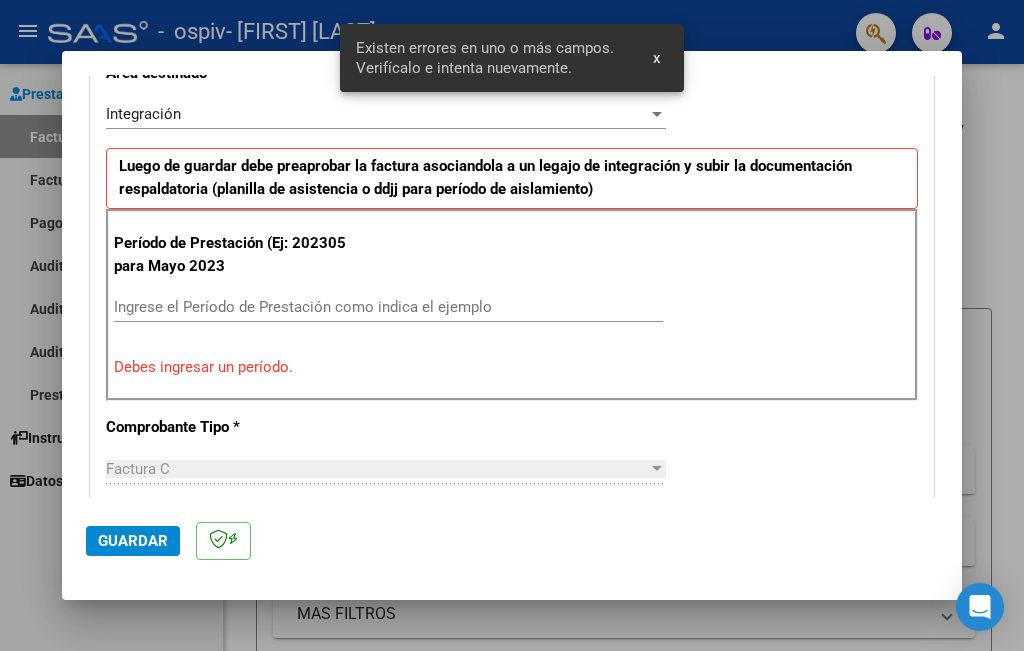 click on "Ingrese el Período de Prestación como indica el ejemplo" at bounding box center (388, 307) 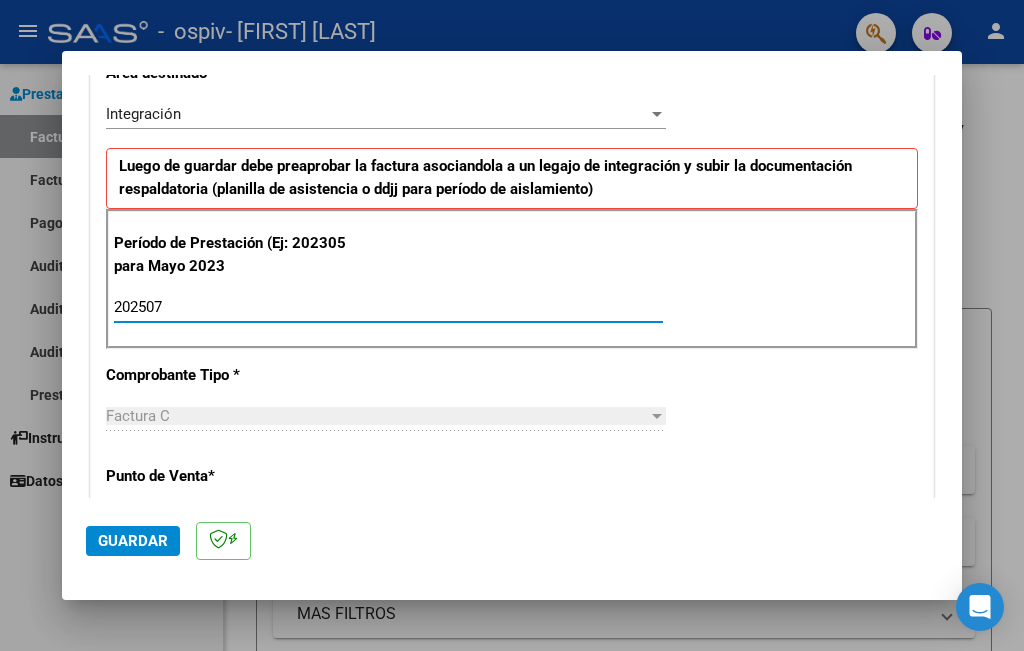 type on "202507" 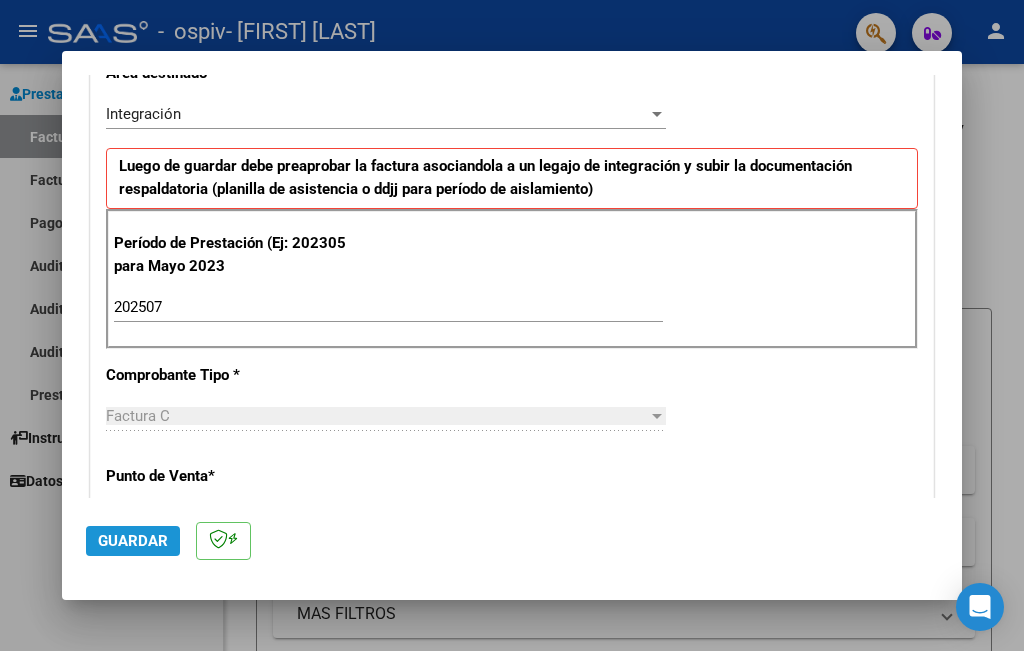 click on "Guardar" 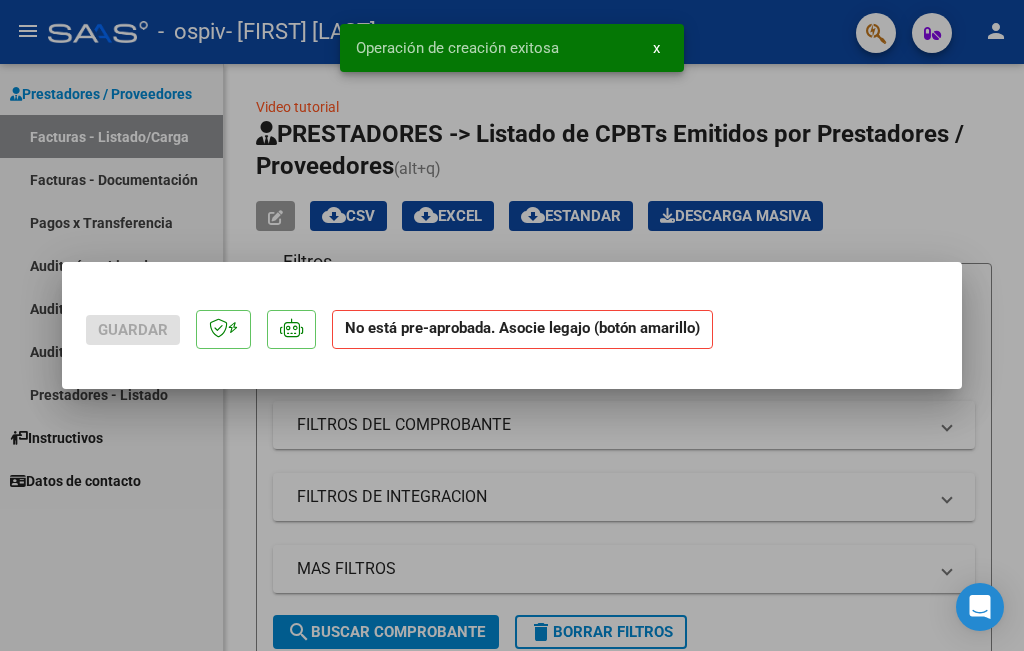 scroll, scrollTop: 0, scrollLeft: 0, axis: both 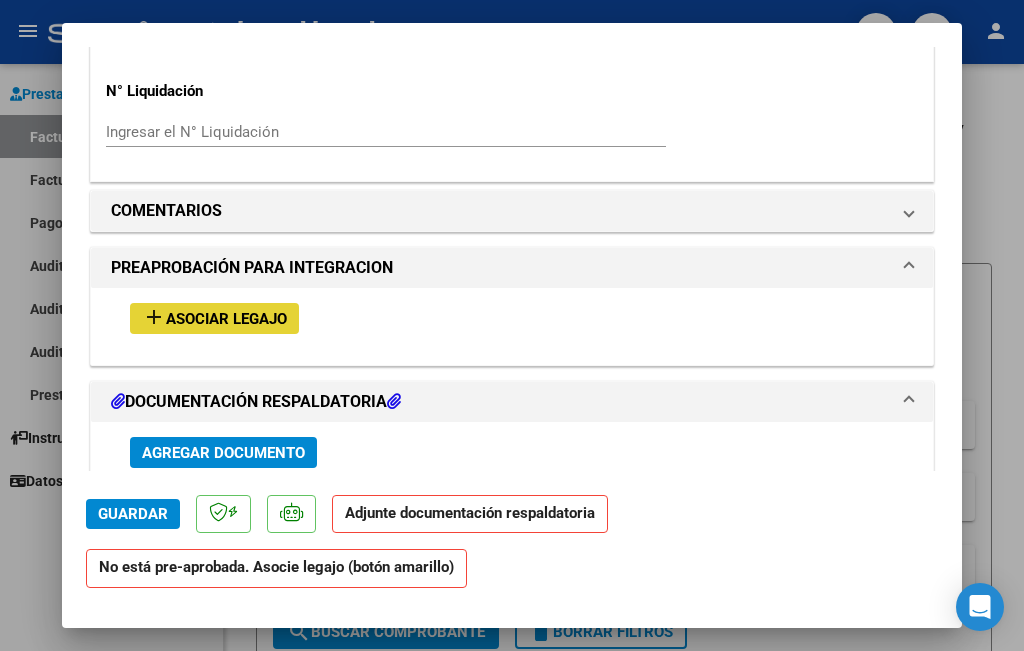click on "Asociar Legajo" at bounding box center [226, 319] 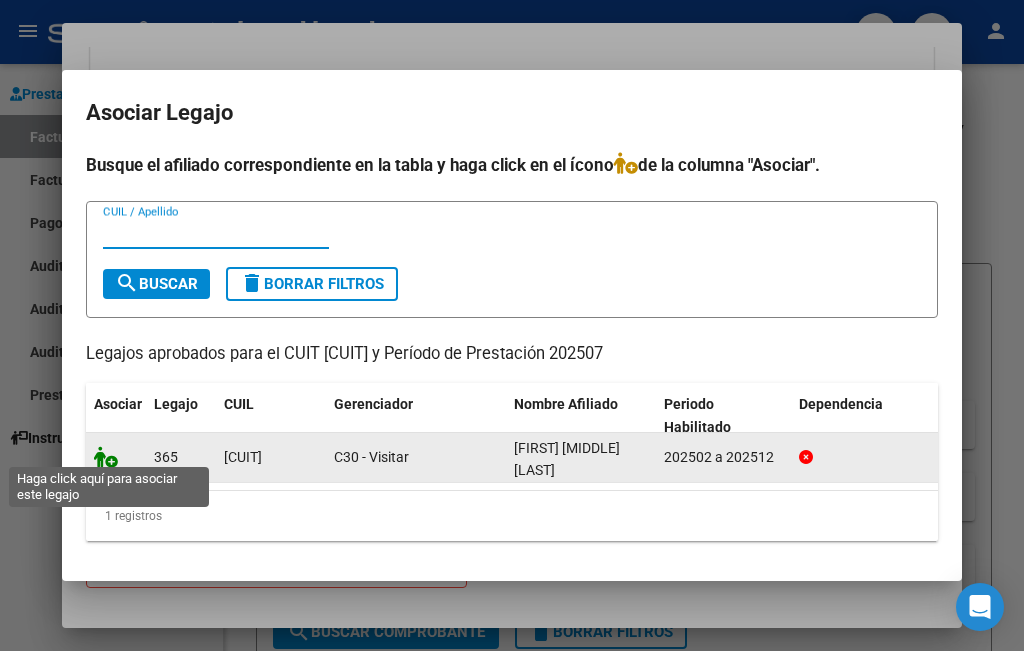 click 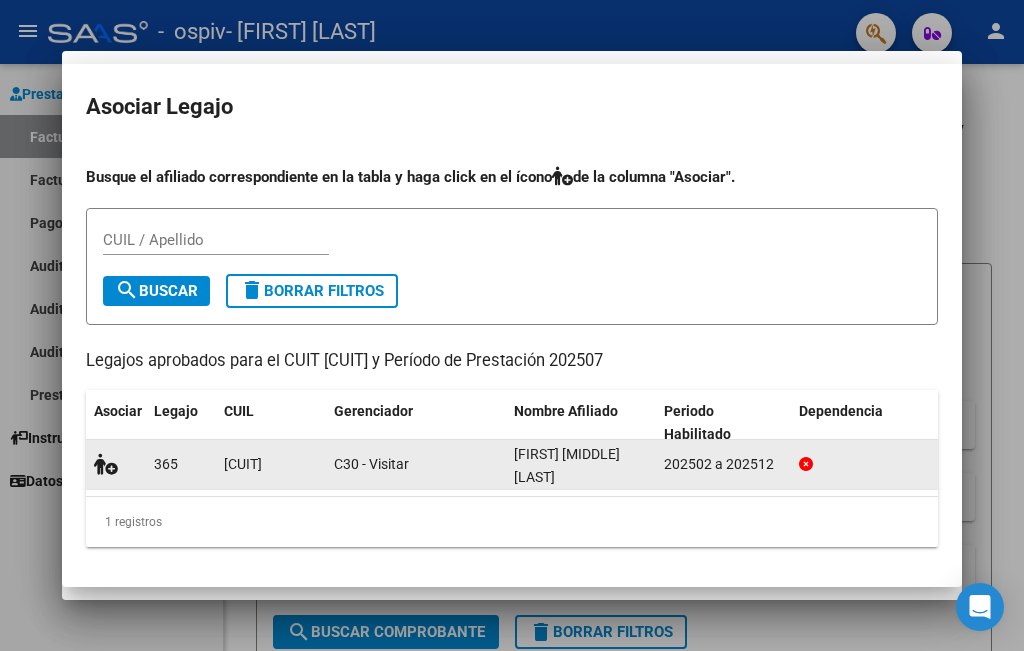 scroll, scrollTop: 1651, scrollLeft: 0, axis: vertical 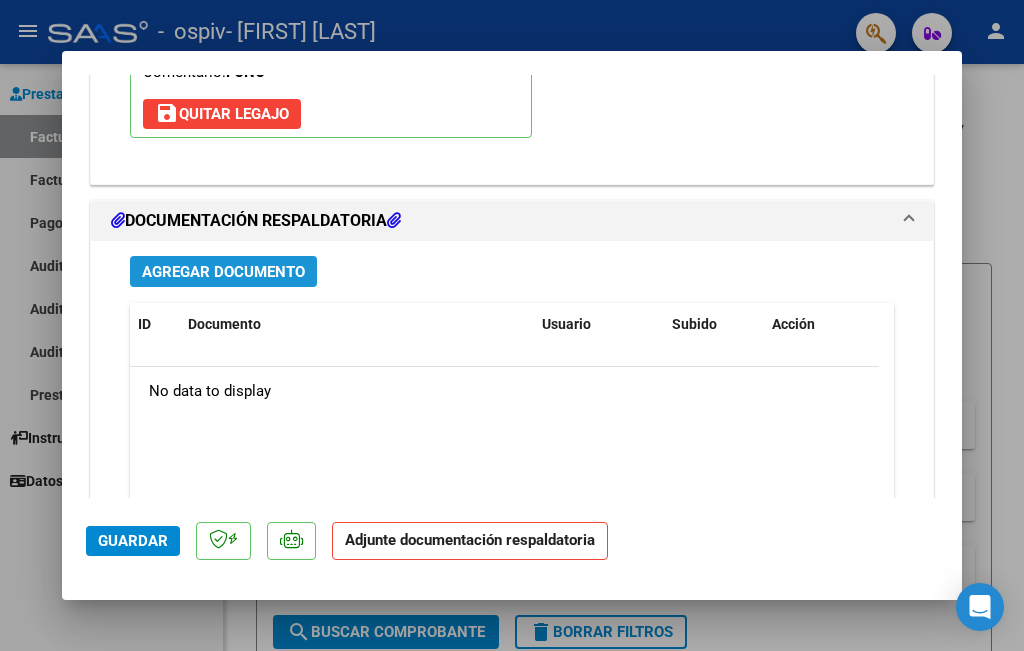 click on "Agregar Documento" at bounding box center [223, 272] 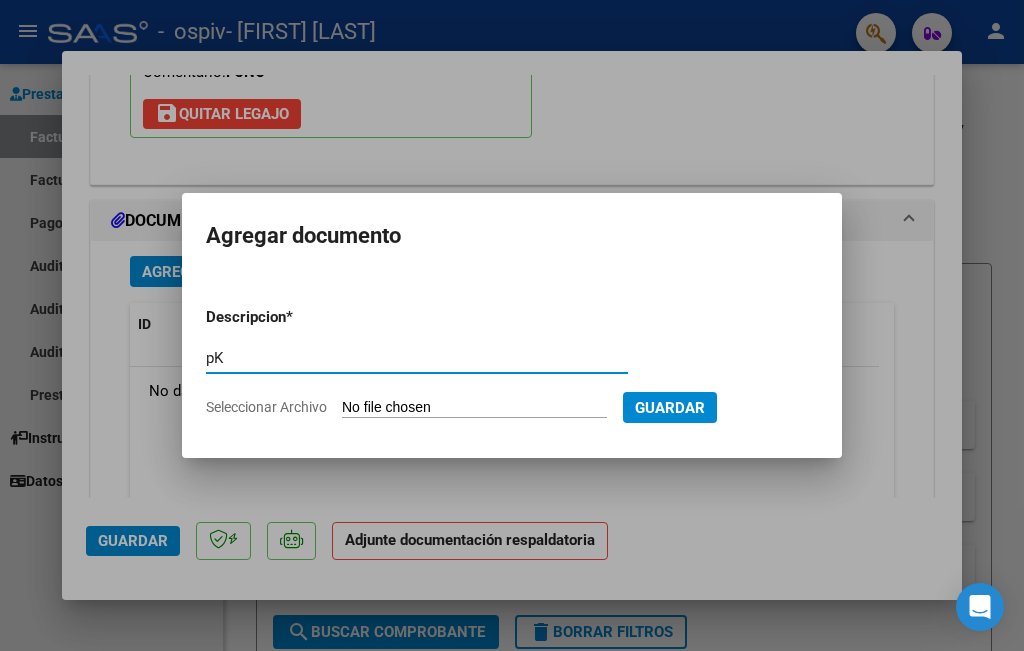 type on "p" 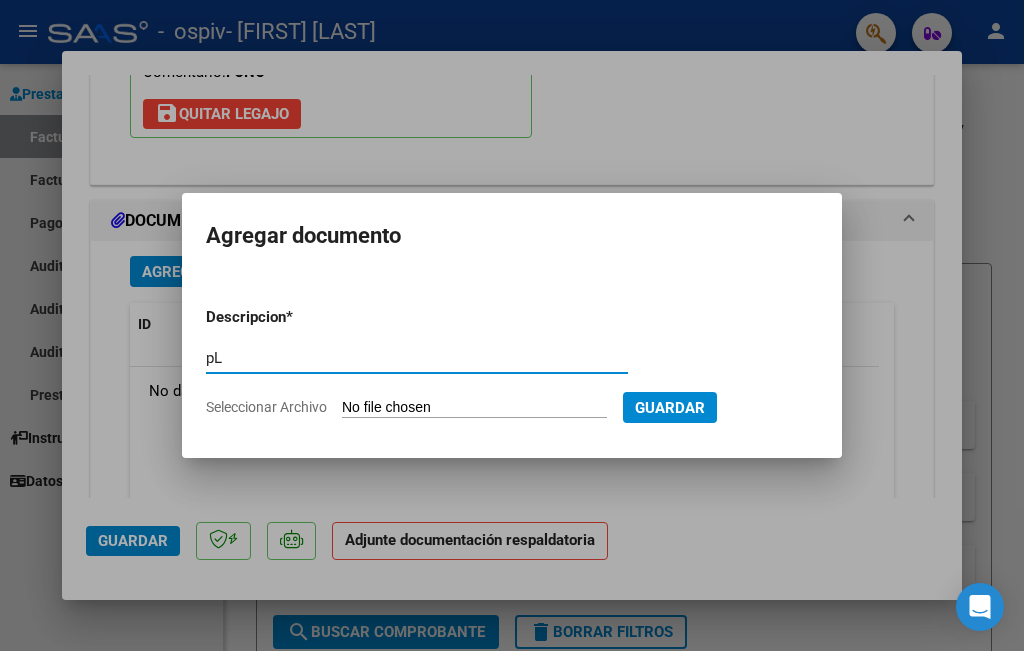 type on "p" 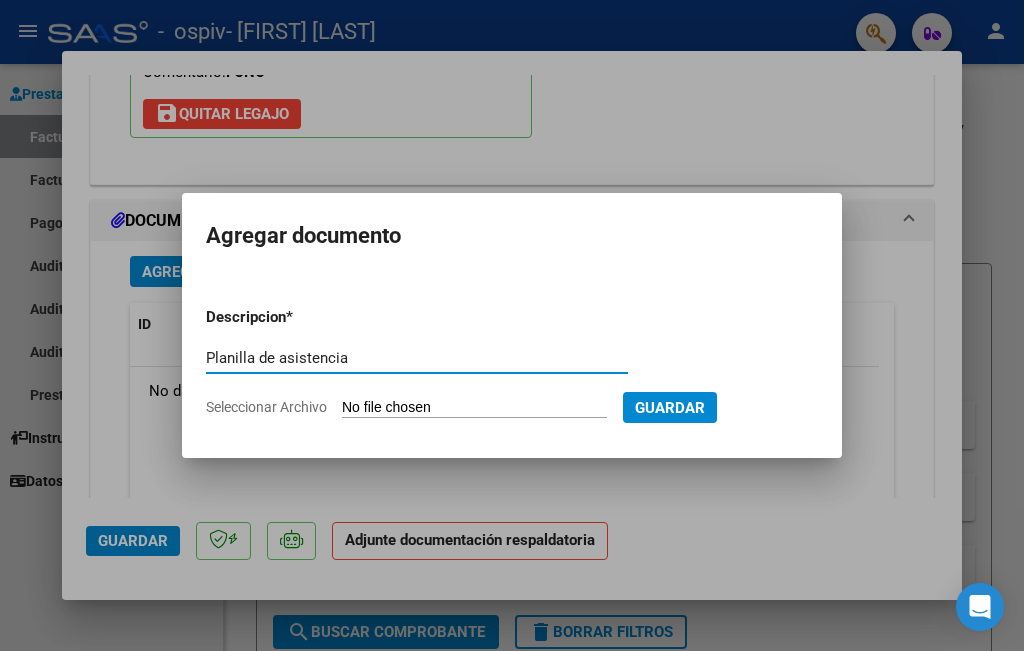 type on "Planilla de asistencia" 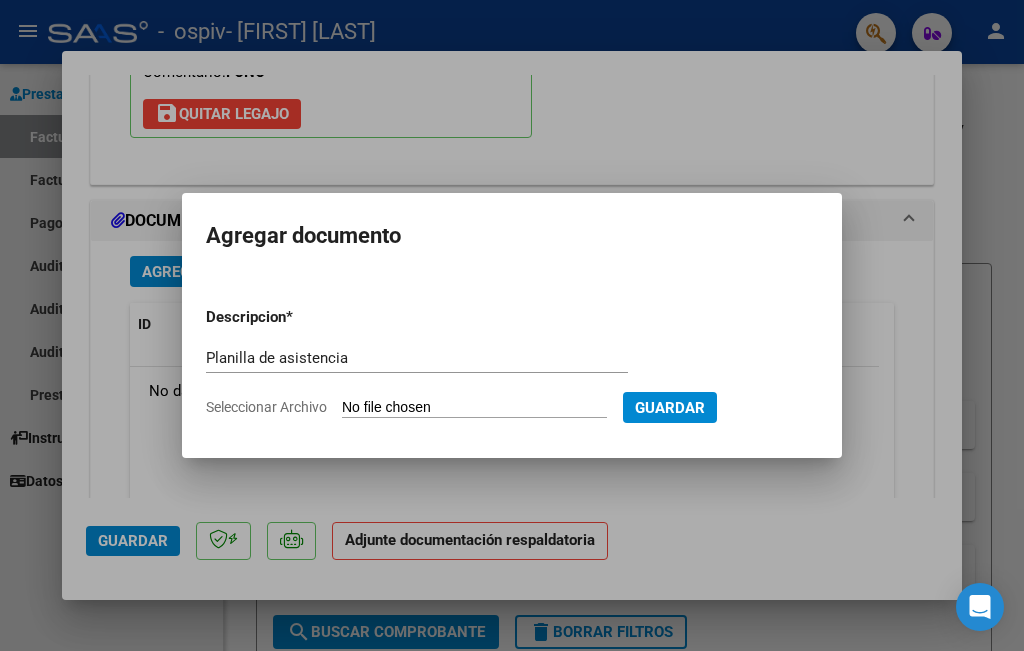 click on "Seleccionar Archivo" at bounding box center [474, 408] 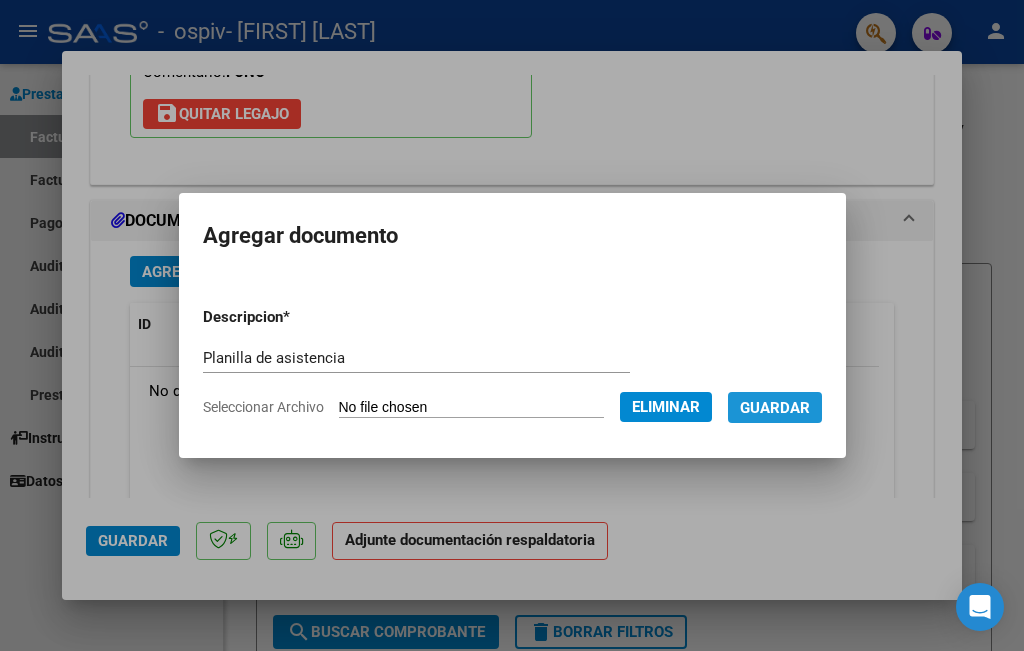 click on "Guardar" at bounding box center [775, 408] 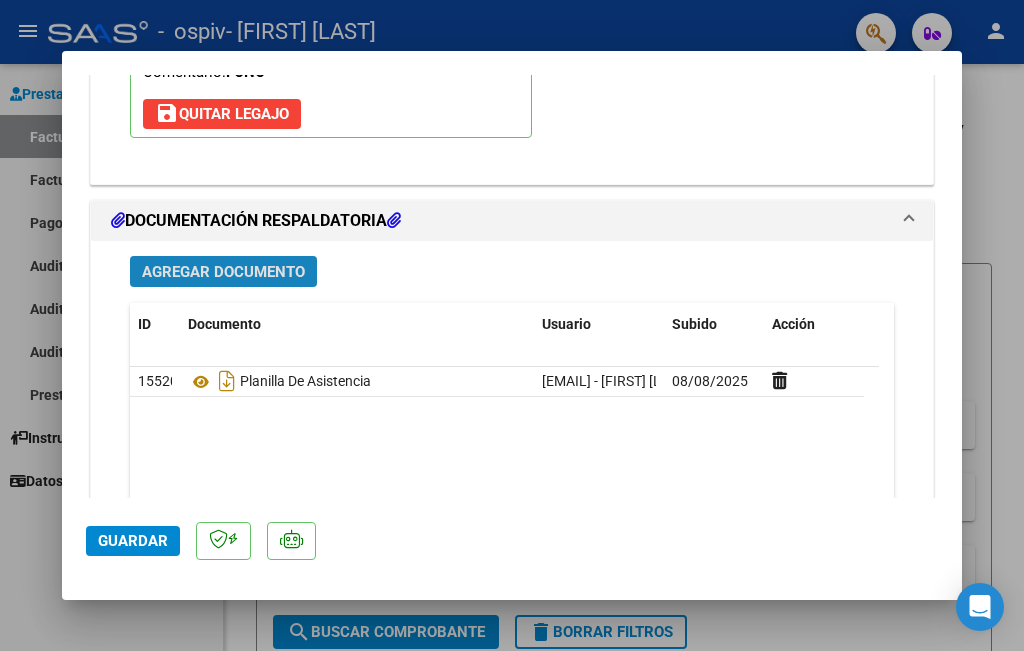 click on "Agregar Documento" at bounding box center [223, 272] 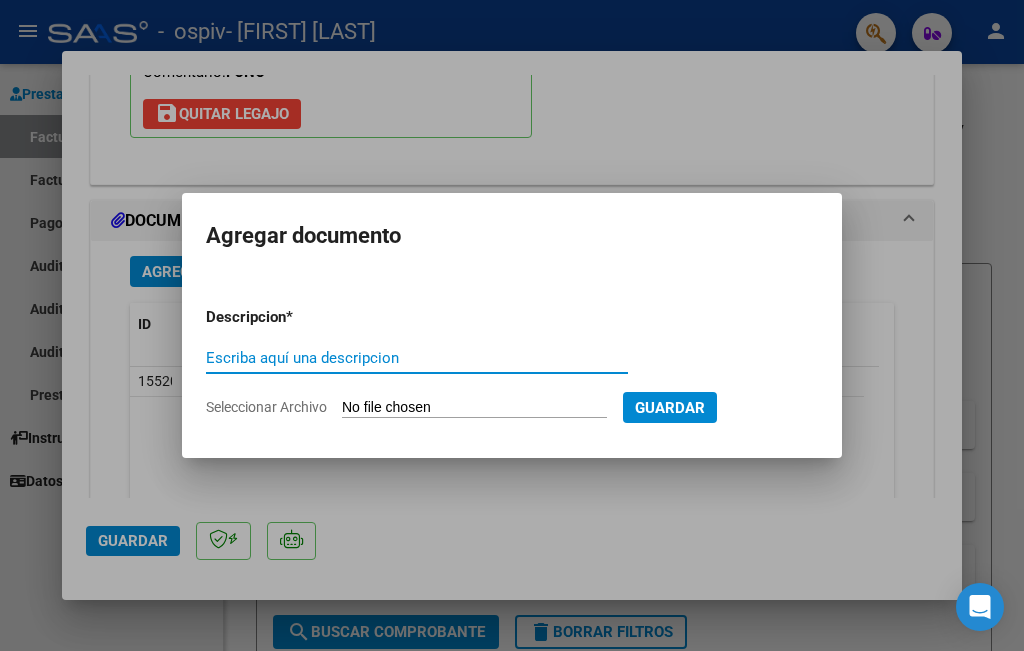 click on "Escriba aquí una descripcion" at bounding box center (417, 358) 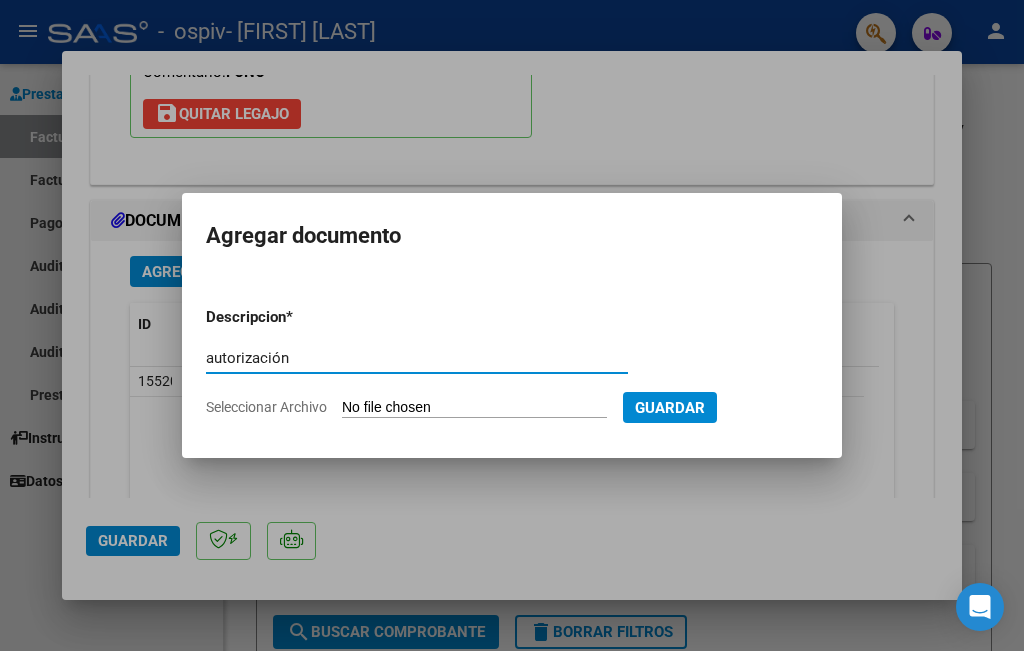 type on "autorización" 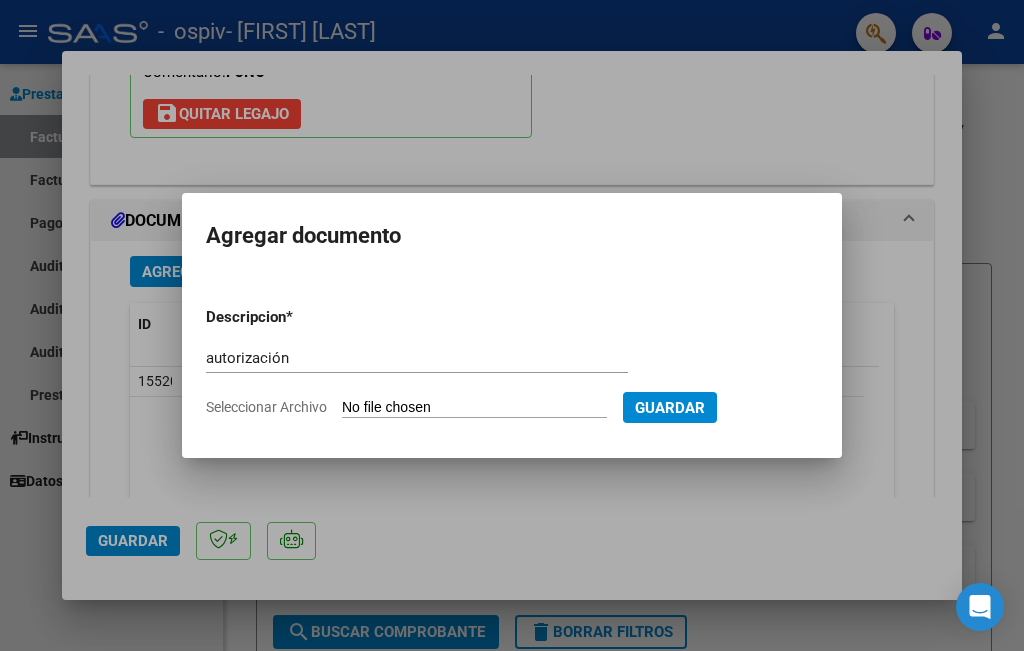 type on "C:\fakepath\autorizacion ospiv [LAST_NAME].pdf" 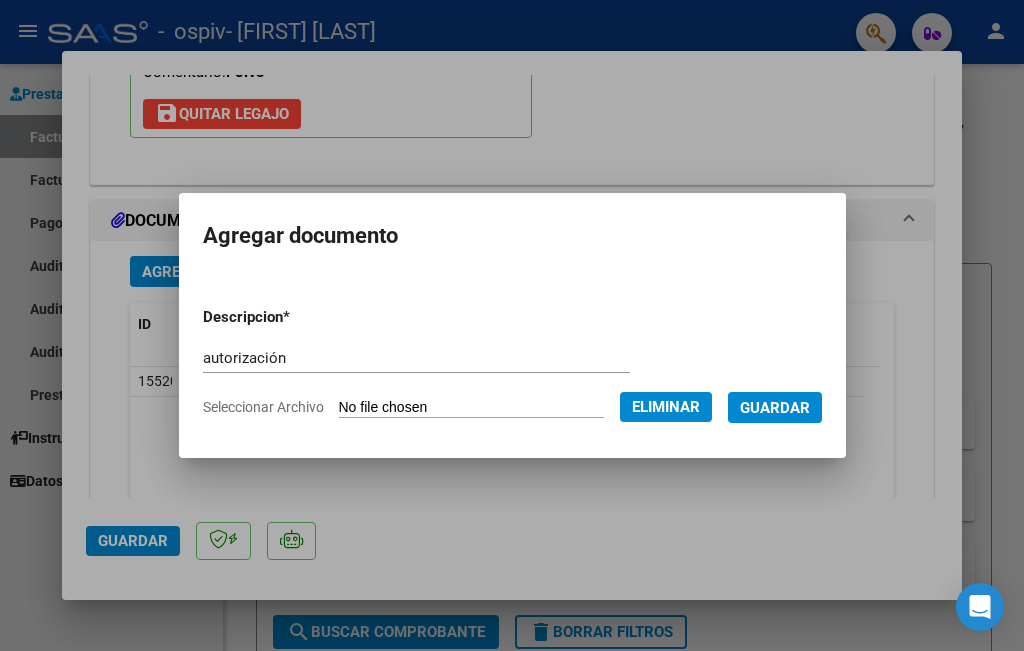 click on "Guardar" at bounding box center [775, 408] 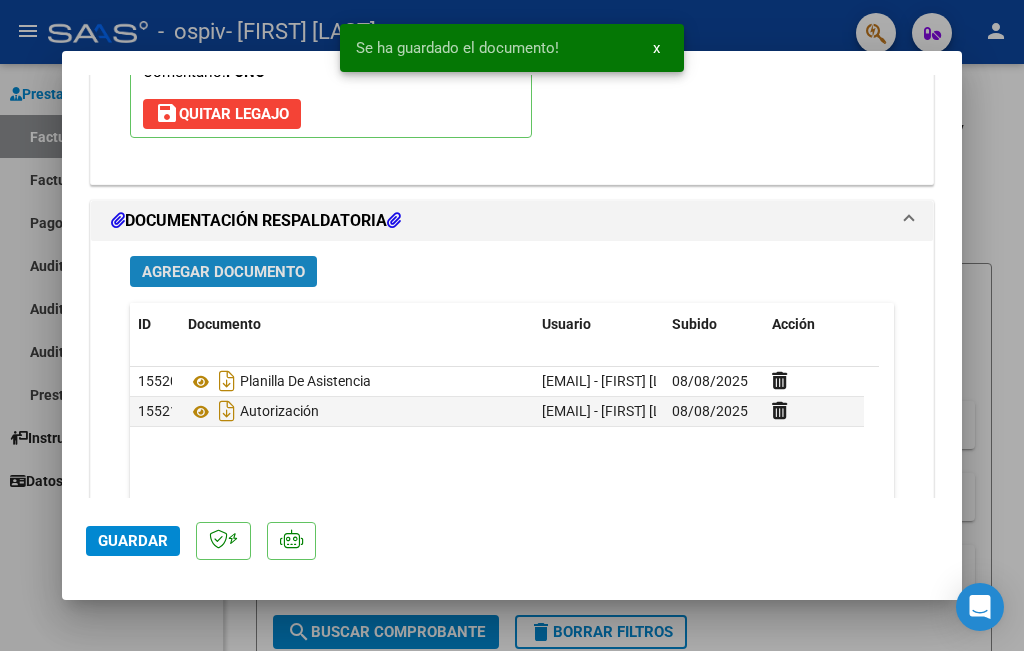 click on "Agregar Documento" at bounding box center [223, 272] 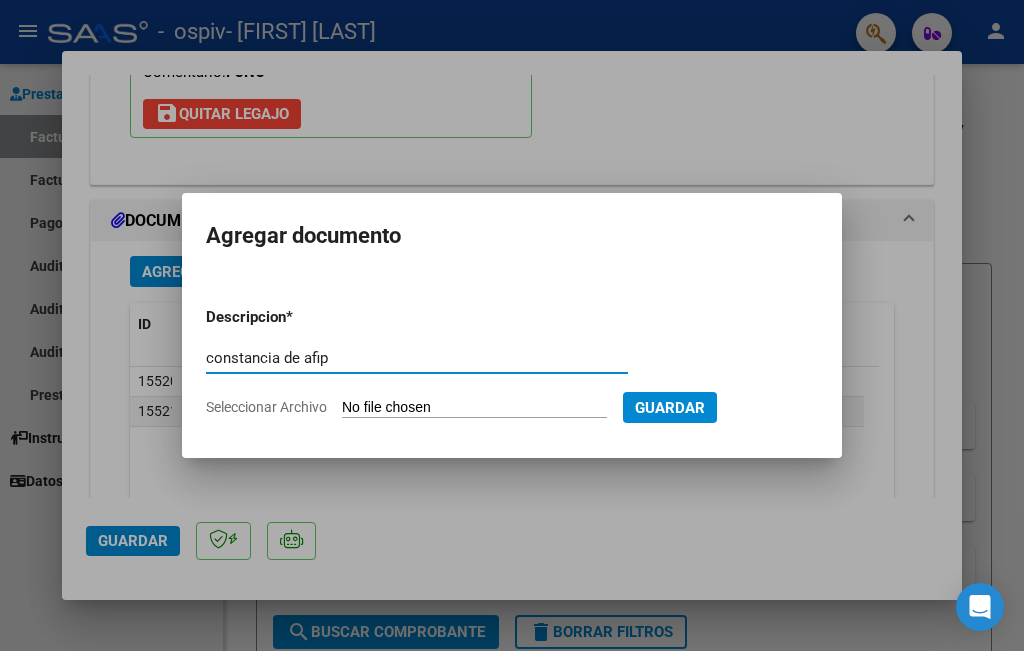 type on "constancia de afip" 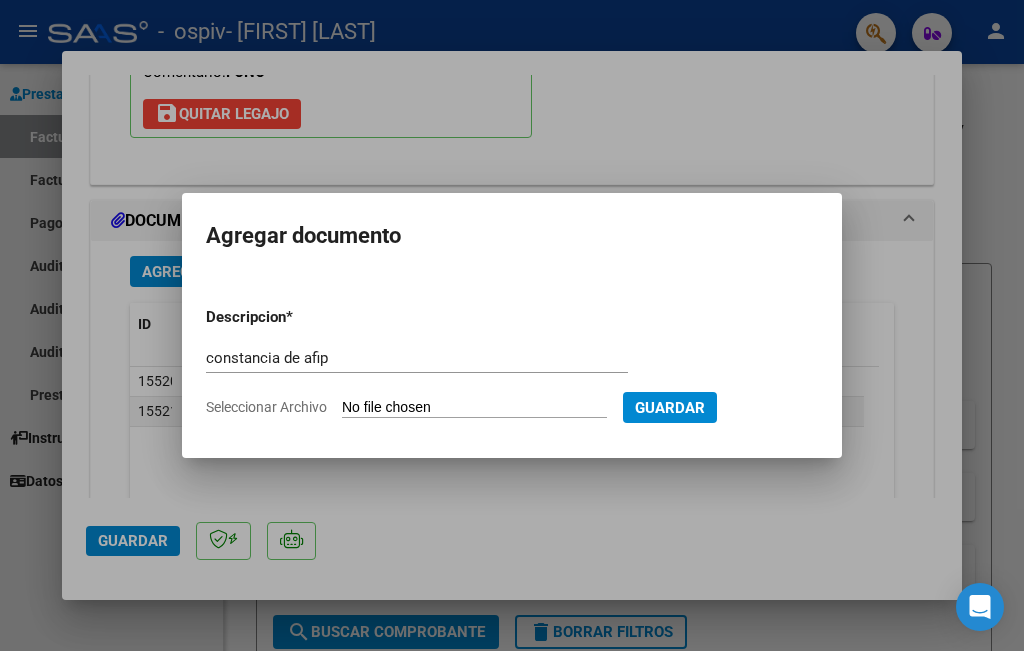 click on "Seleccionar Archivo" at bounding box center [474, 408] 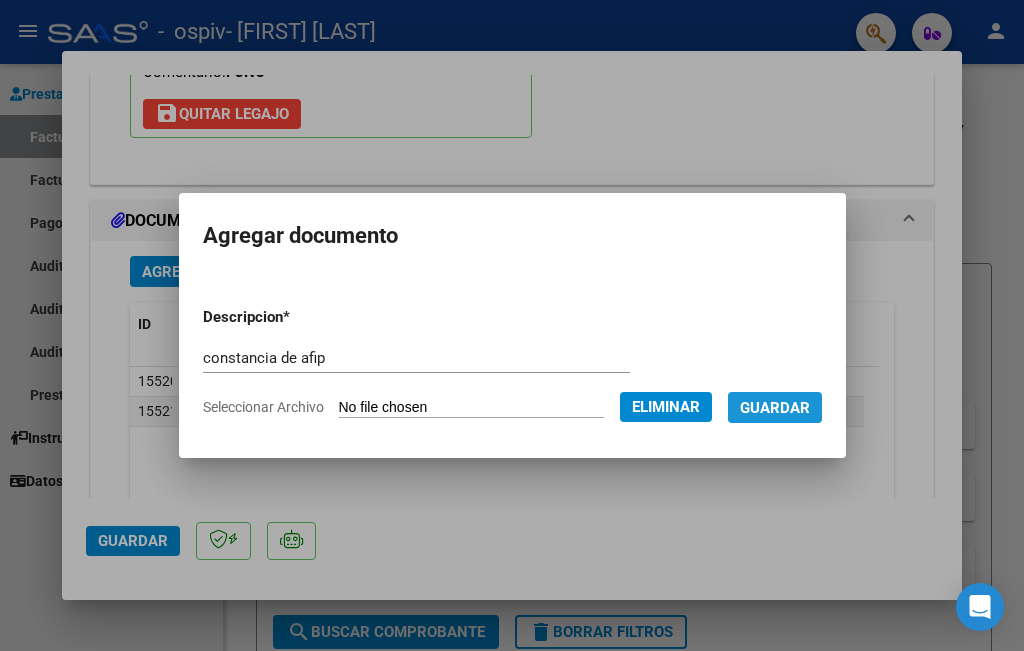 click on "Guardar" at bounding box center (775, 408) 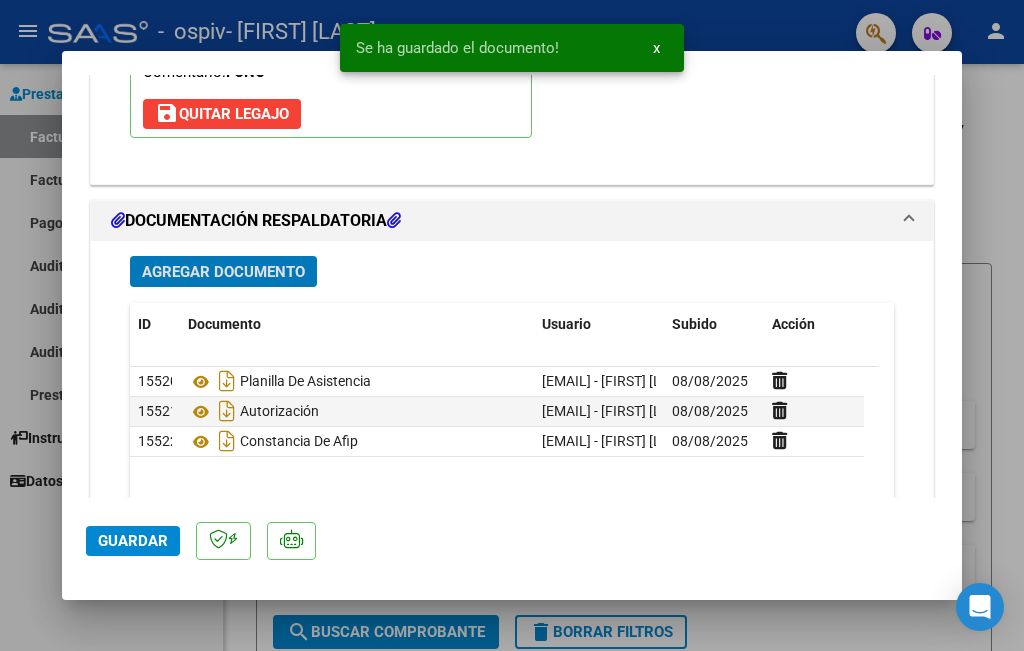 click on "Guardar" 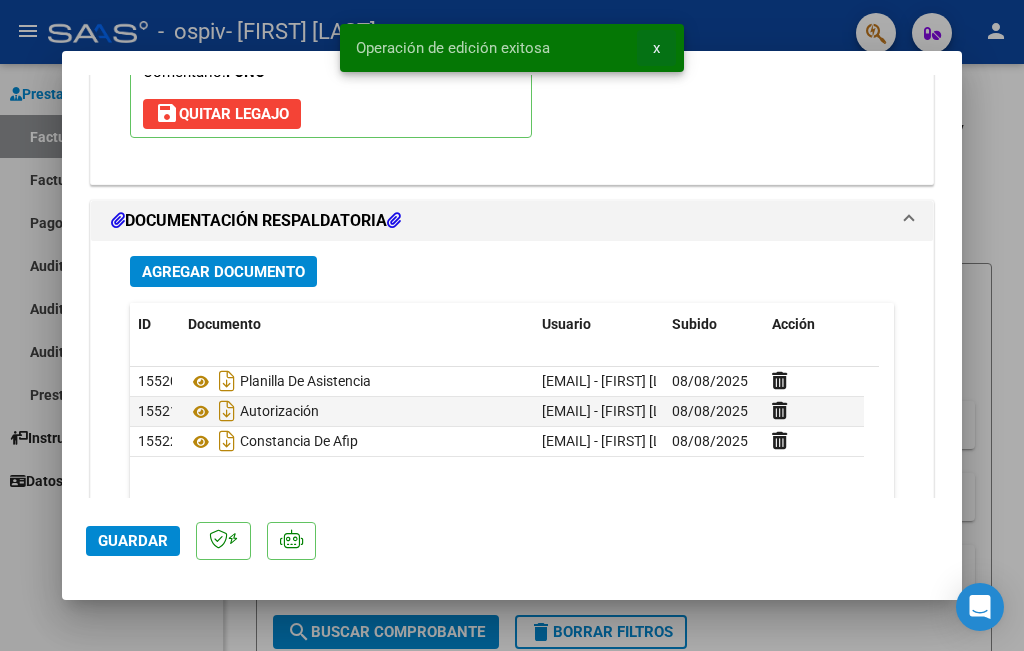 click on "x" at bounding box center [656, 48] 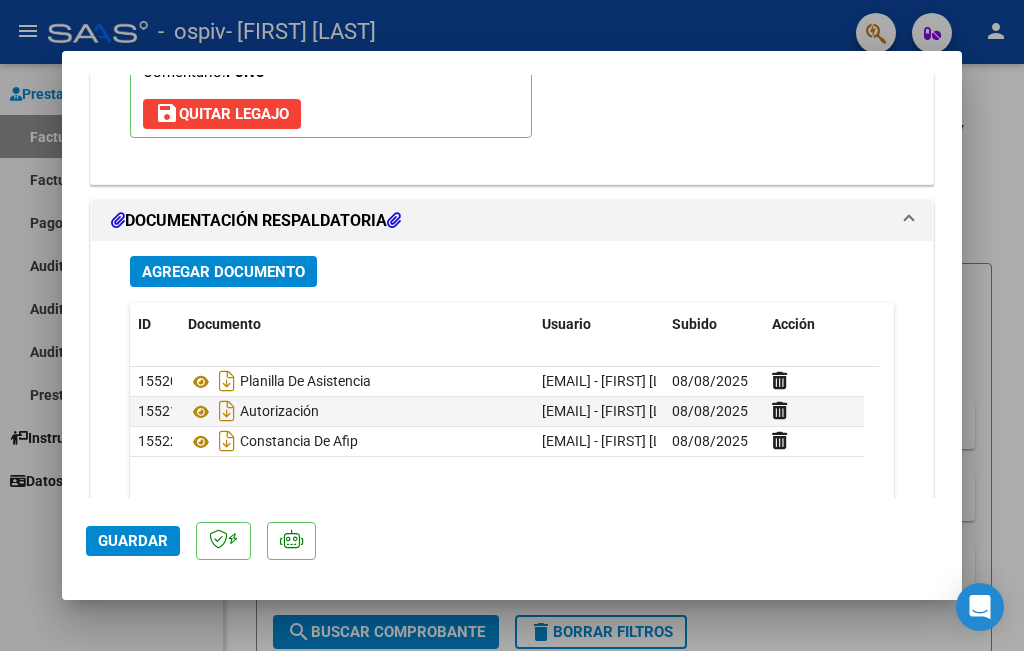 click at bounding box center (512, 325) 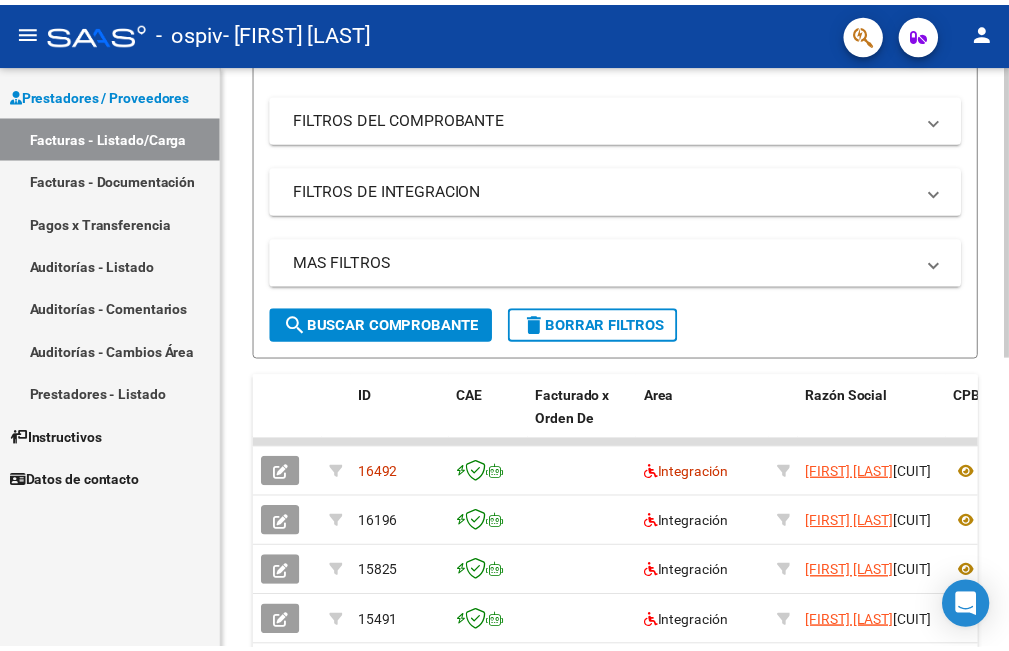 scroll, scrollTop: 408, scrollLeft: 0, axis: vertical 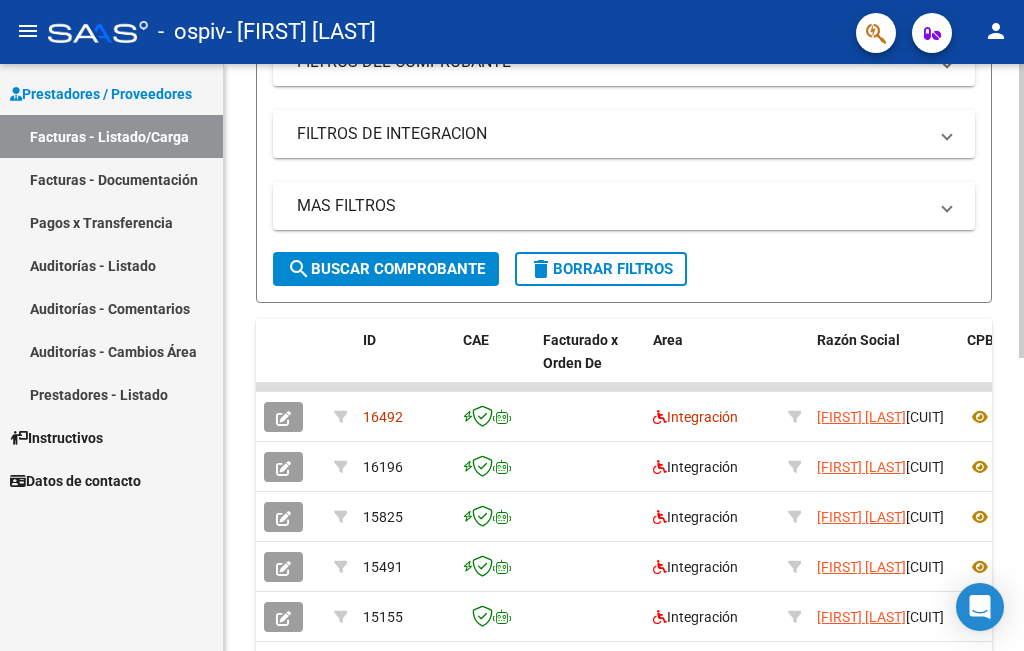 click 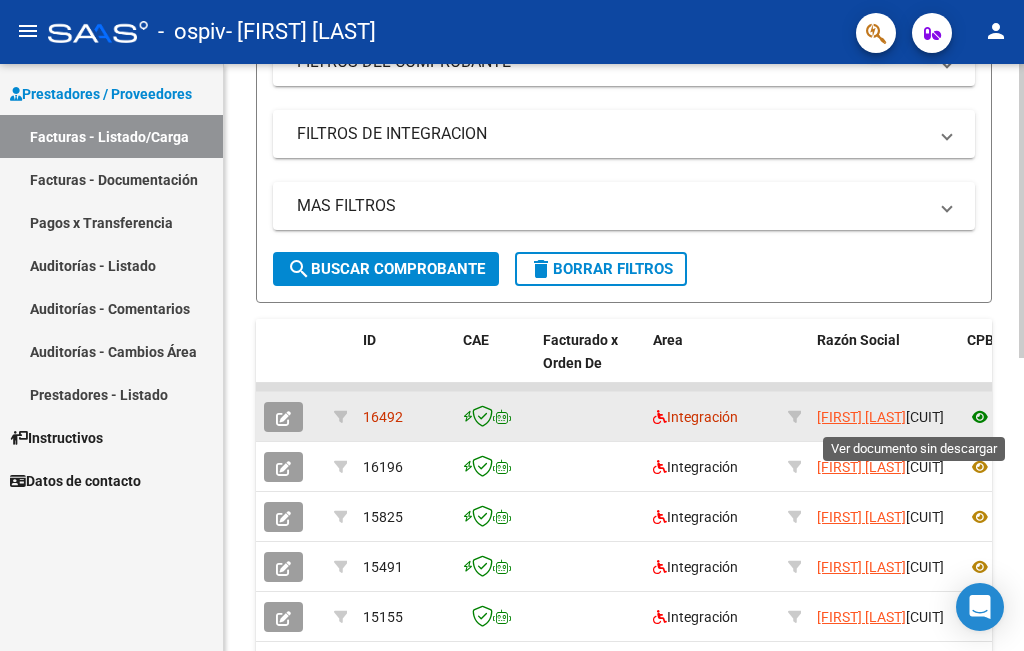 click 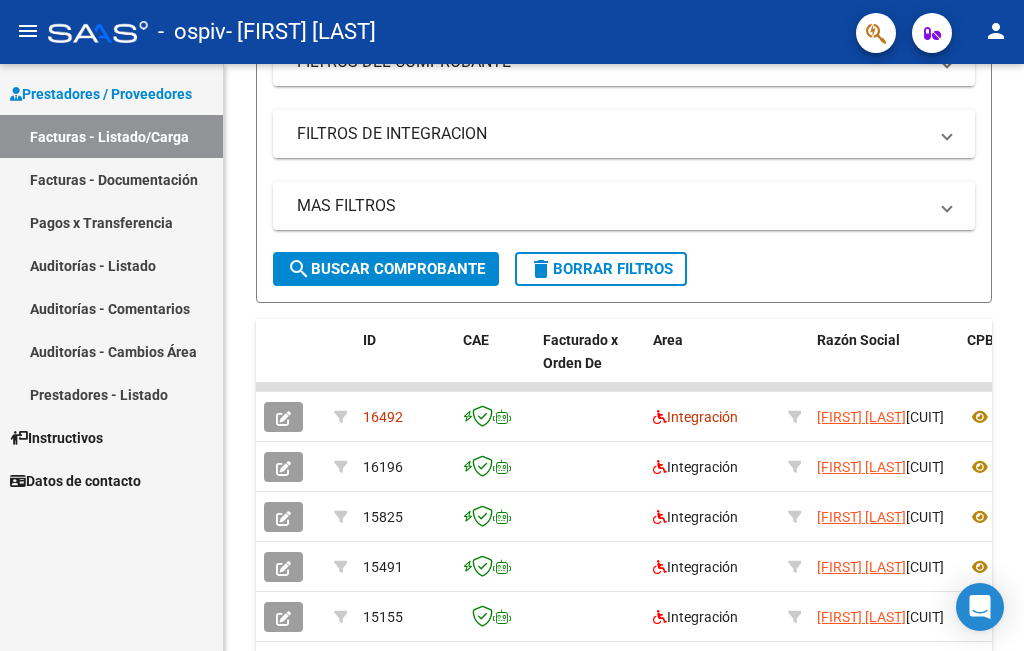 click on "person" 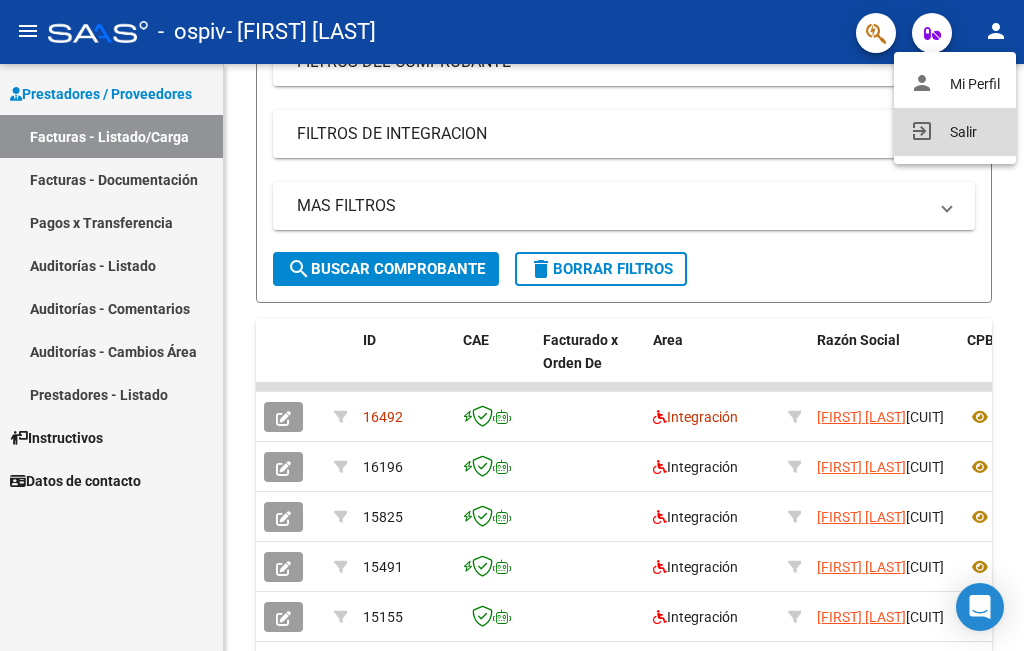 click on "exit_to_app  Salir" at bounding box center (955, 132) 